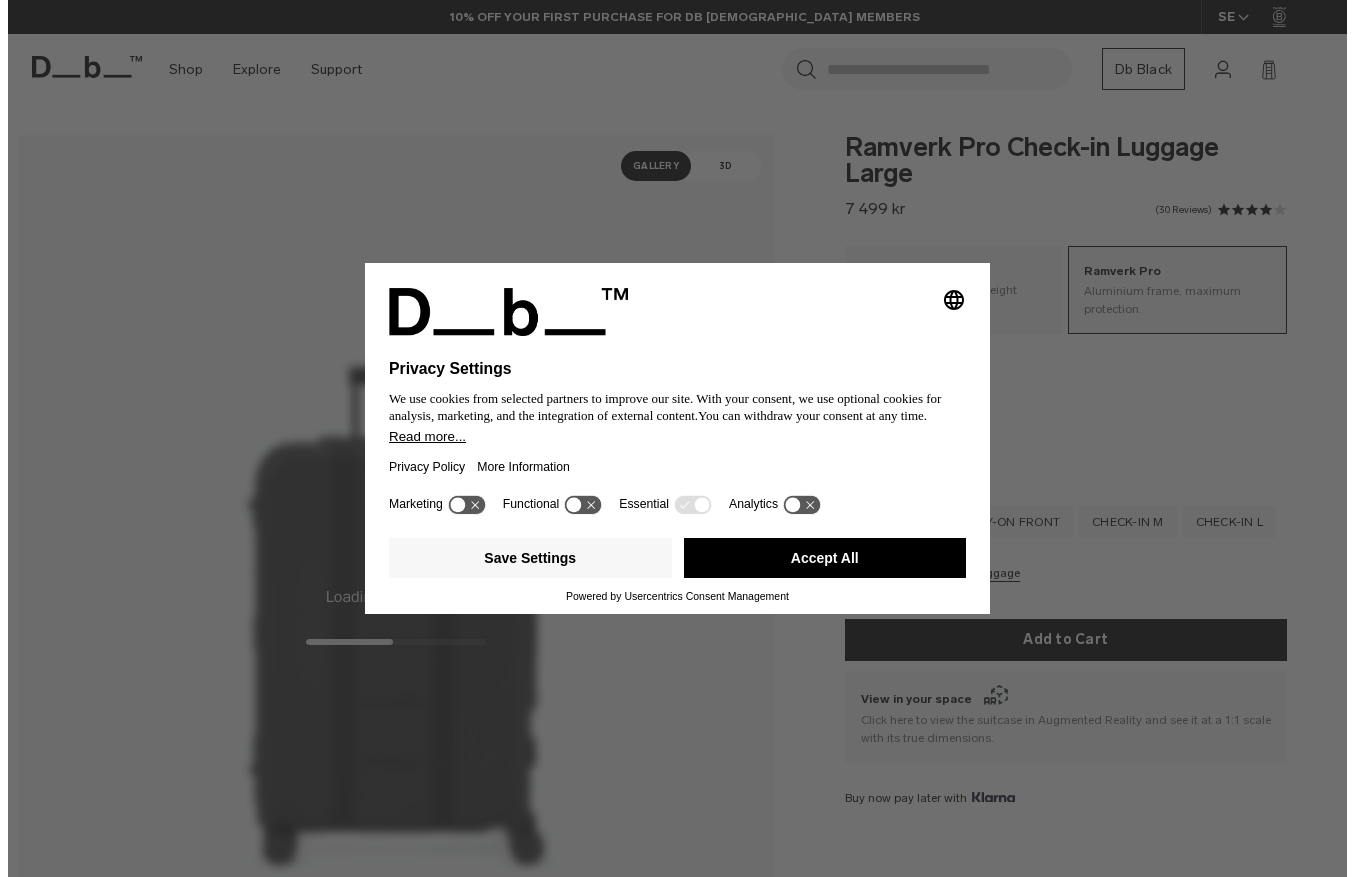 scroll, scrollTop: 0, scrollLeft: 0, axis: both 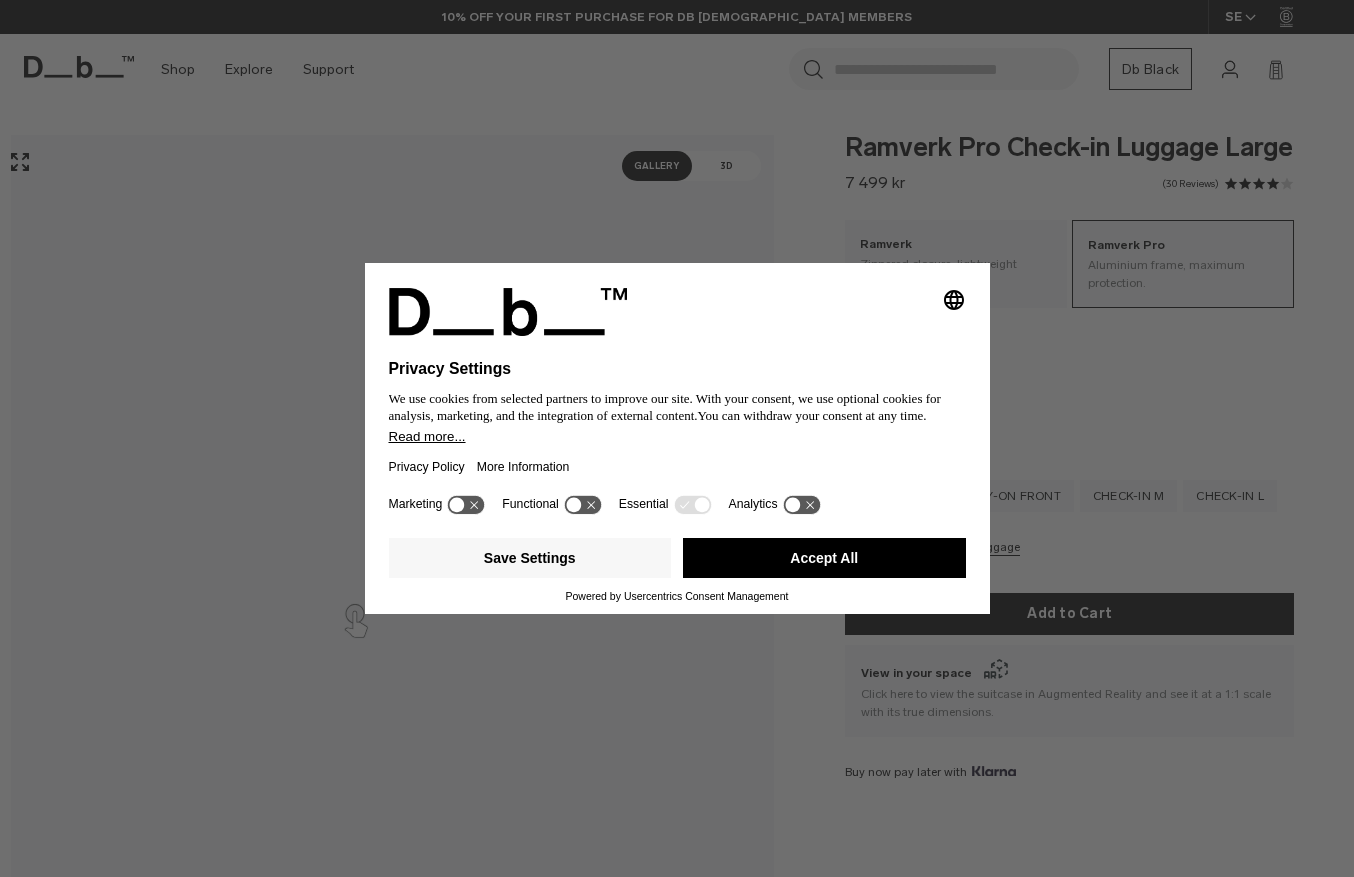 click on "Accept All" at bounding box center [824, 558] 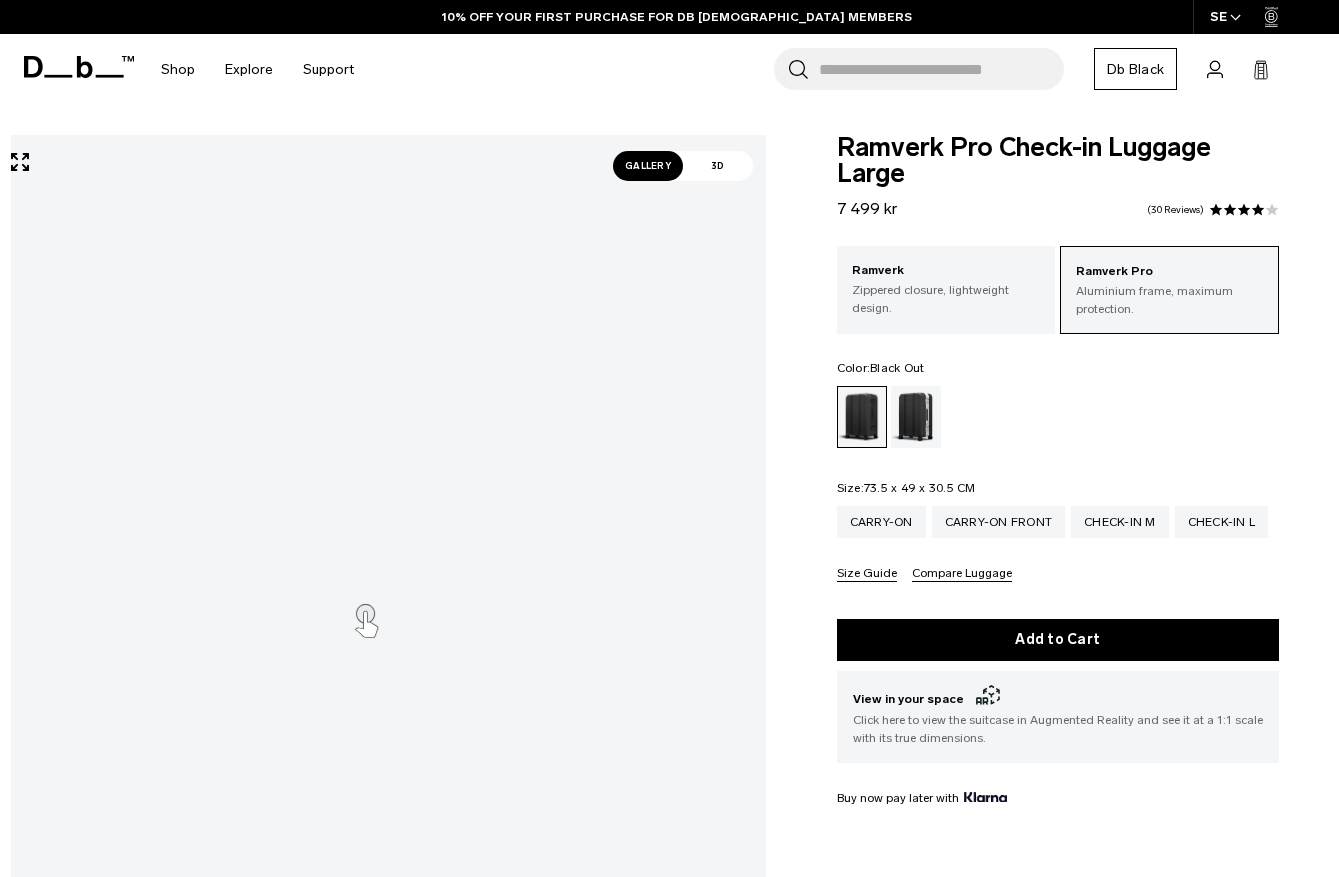 scroll, scrollTop: 0, scrollLeft: 0, axis: both 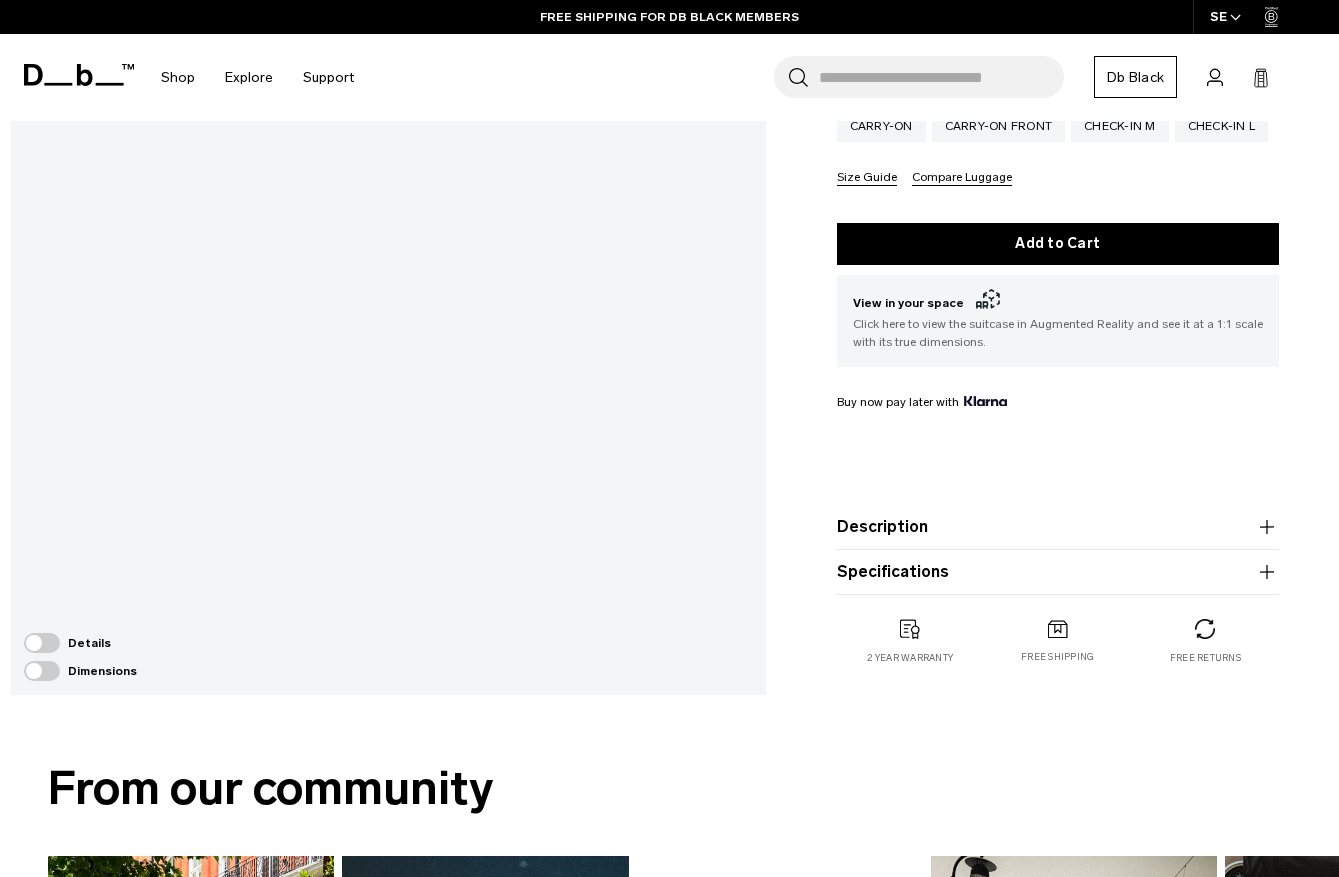 drag, startPoint x: 819, startPoint y: 343, endPoint x: 811, endPoint y: 180, distance: 163.1962 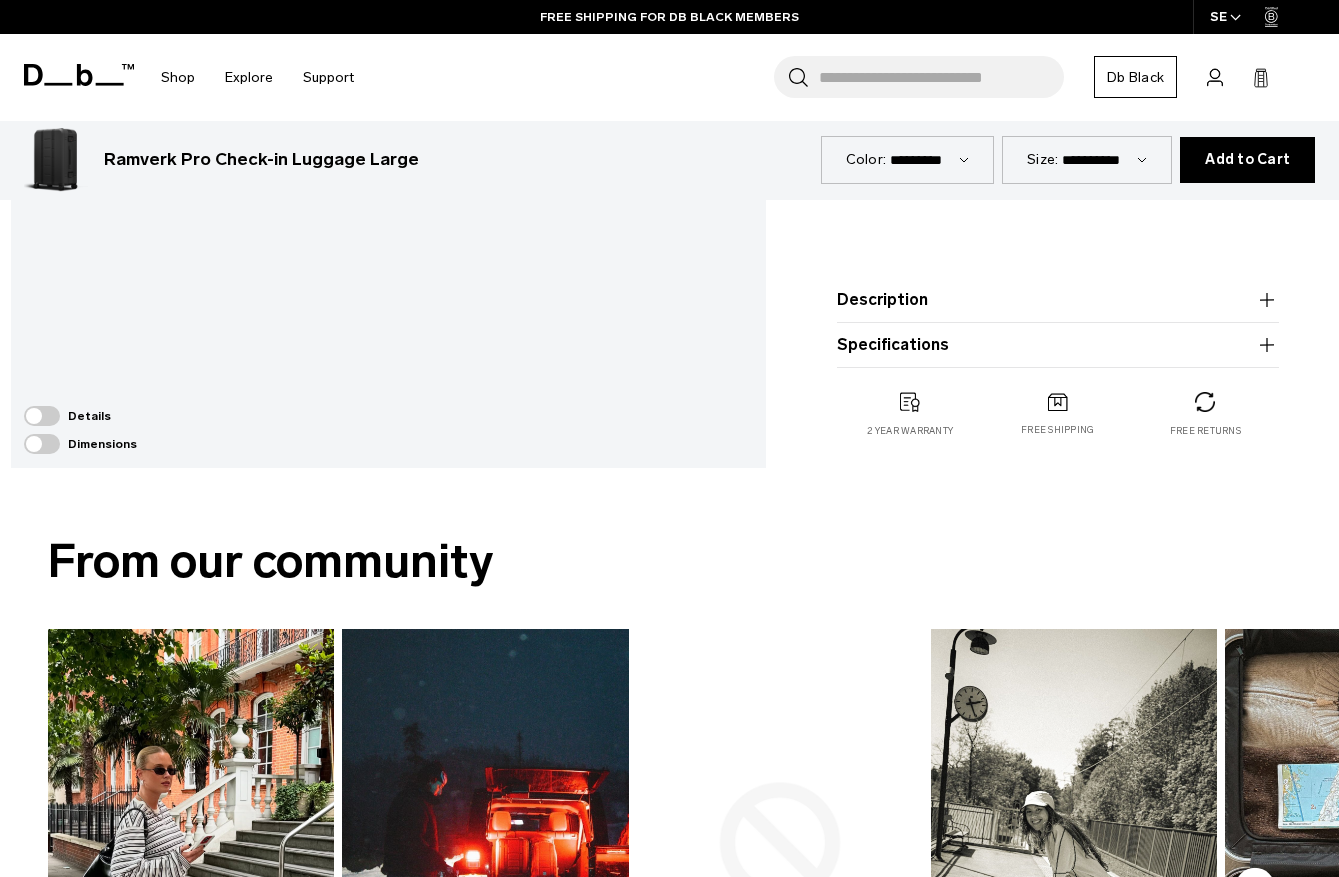 scroll, scrollTop: 700, scrollLeft: 0, axis: vertical 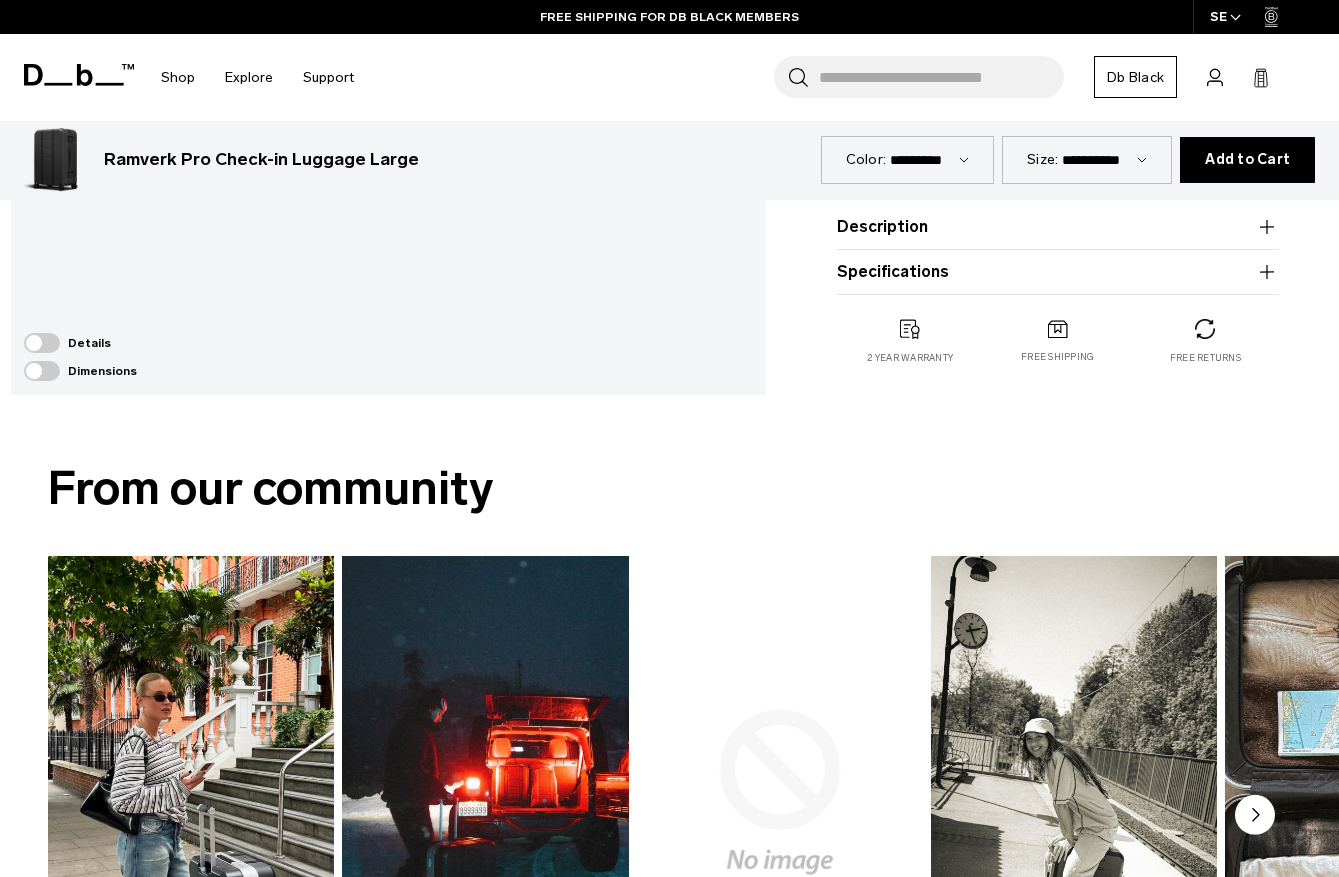 click on "Ramverk Pro Check-in Luggage Large
7 499 kr
3.9 star rating      30 Reviews
Ramverk Pro
Aluminium frame, maximum protection.
Ramverk
Zippered closure, lightweight design.
Color:
Black Out
Out of stock
Size:
73.5 x 49 x 30.5 CM
Out of stock
Carry-on" at bounding box center [1058, -78] 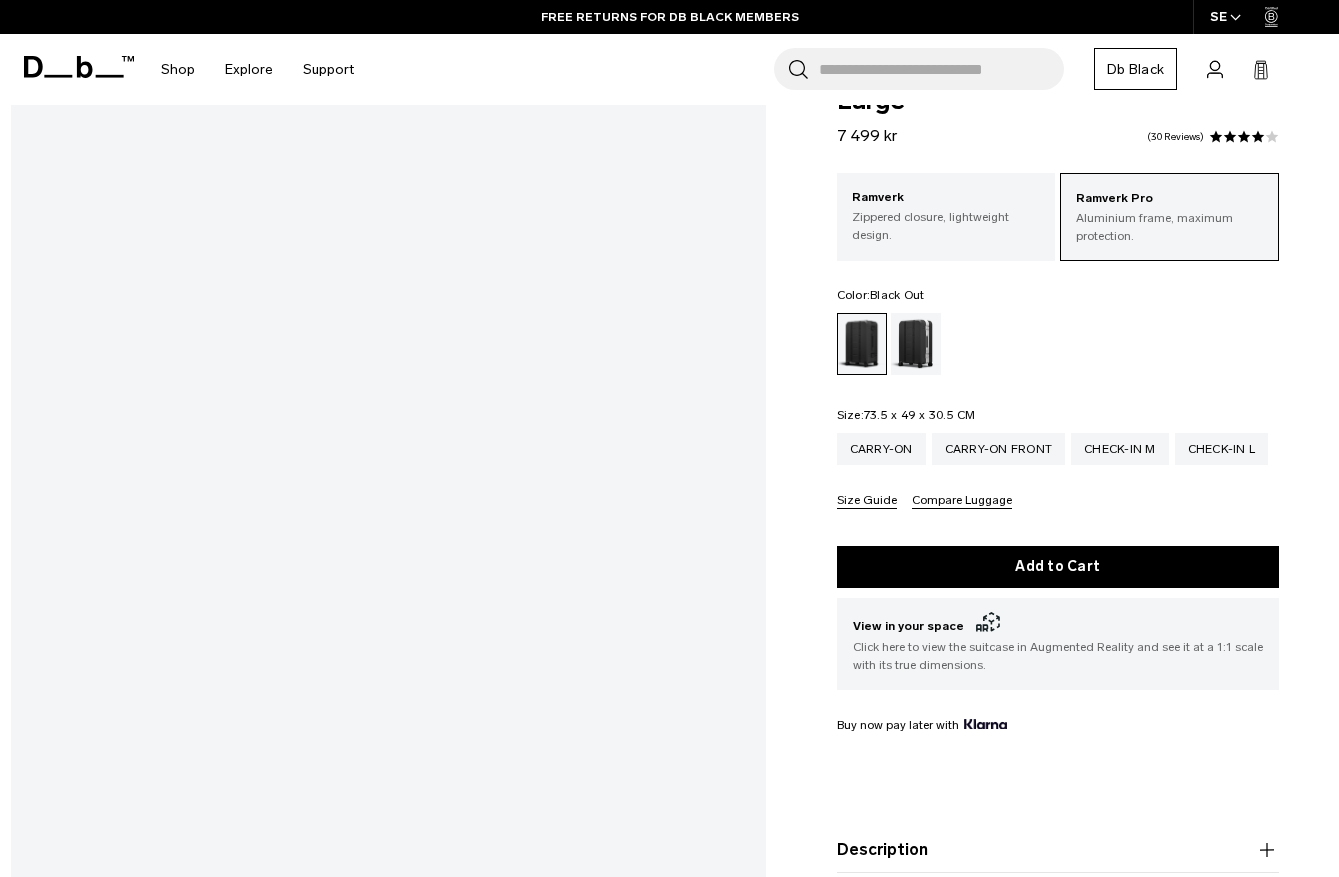 scroll, scrollTop: 0, scrollLeft: 0, axis: both 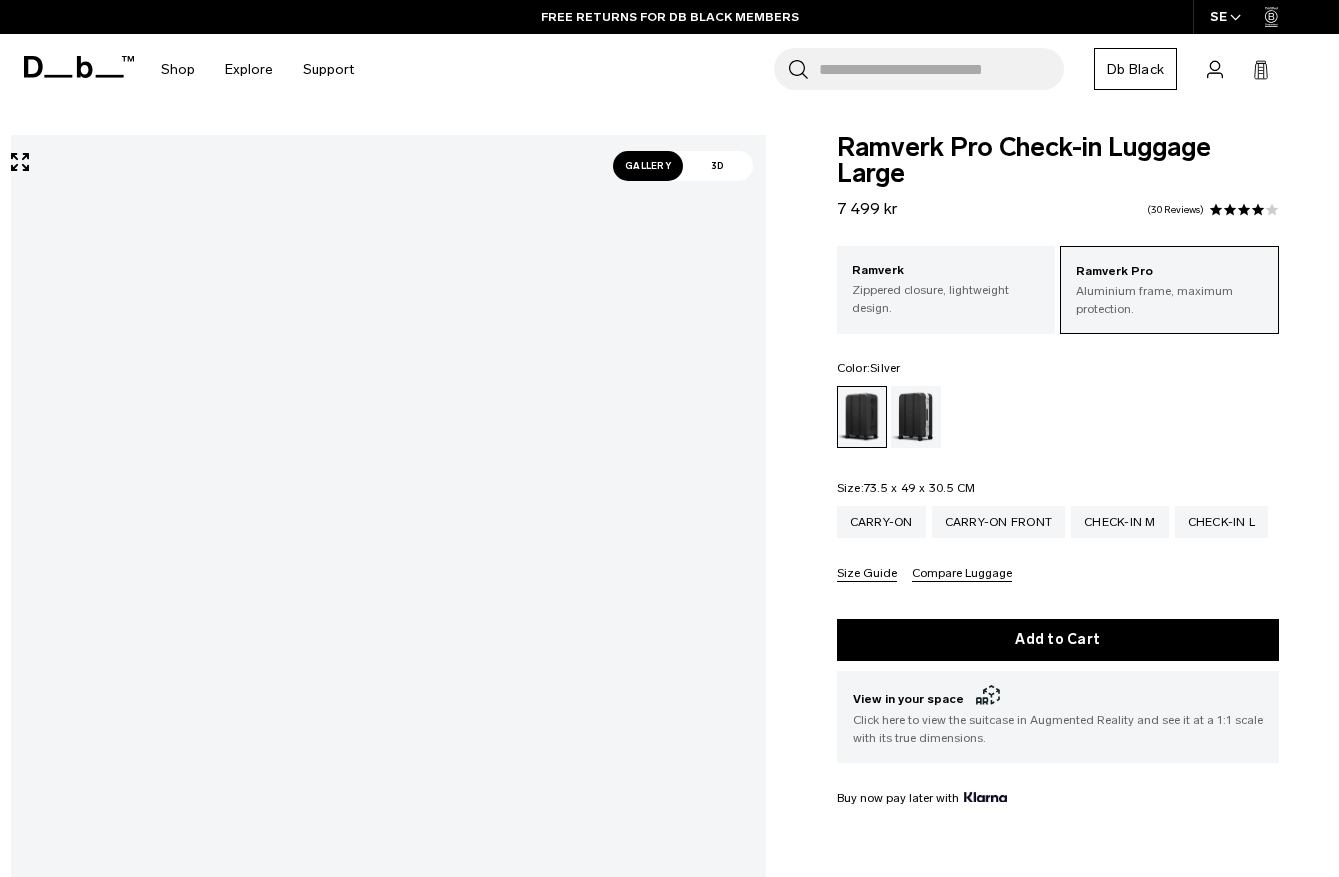 click at bounding box center (916, 417) 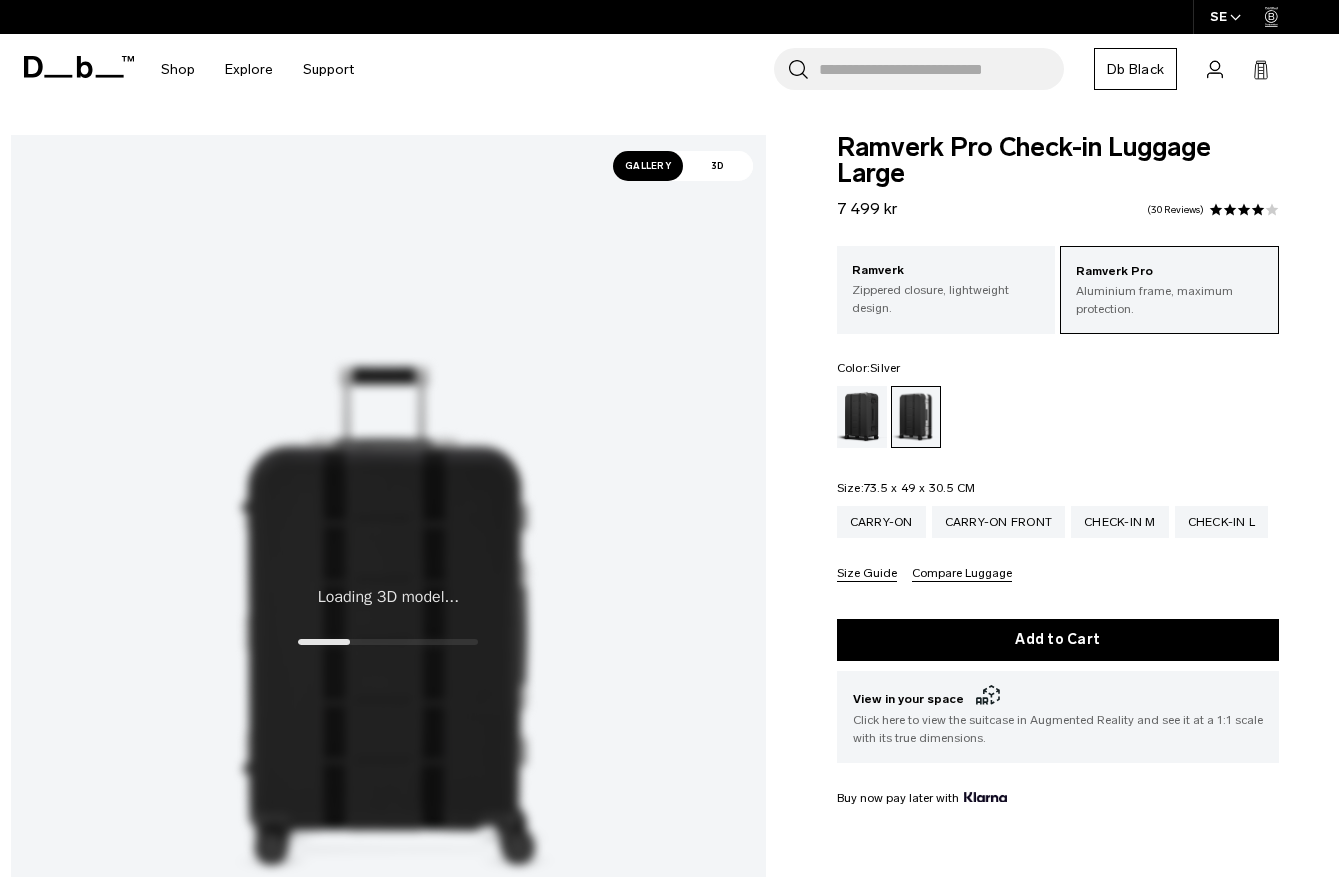 scroll, scrollTop: 0, scrollLeft: 0, axis: both 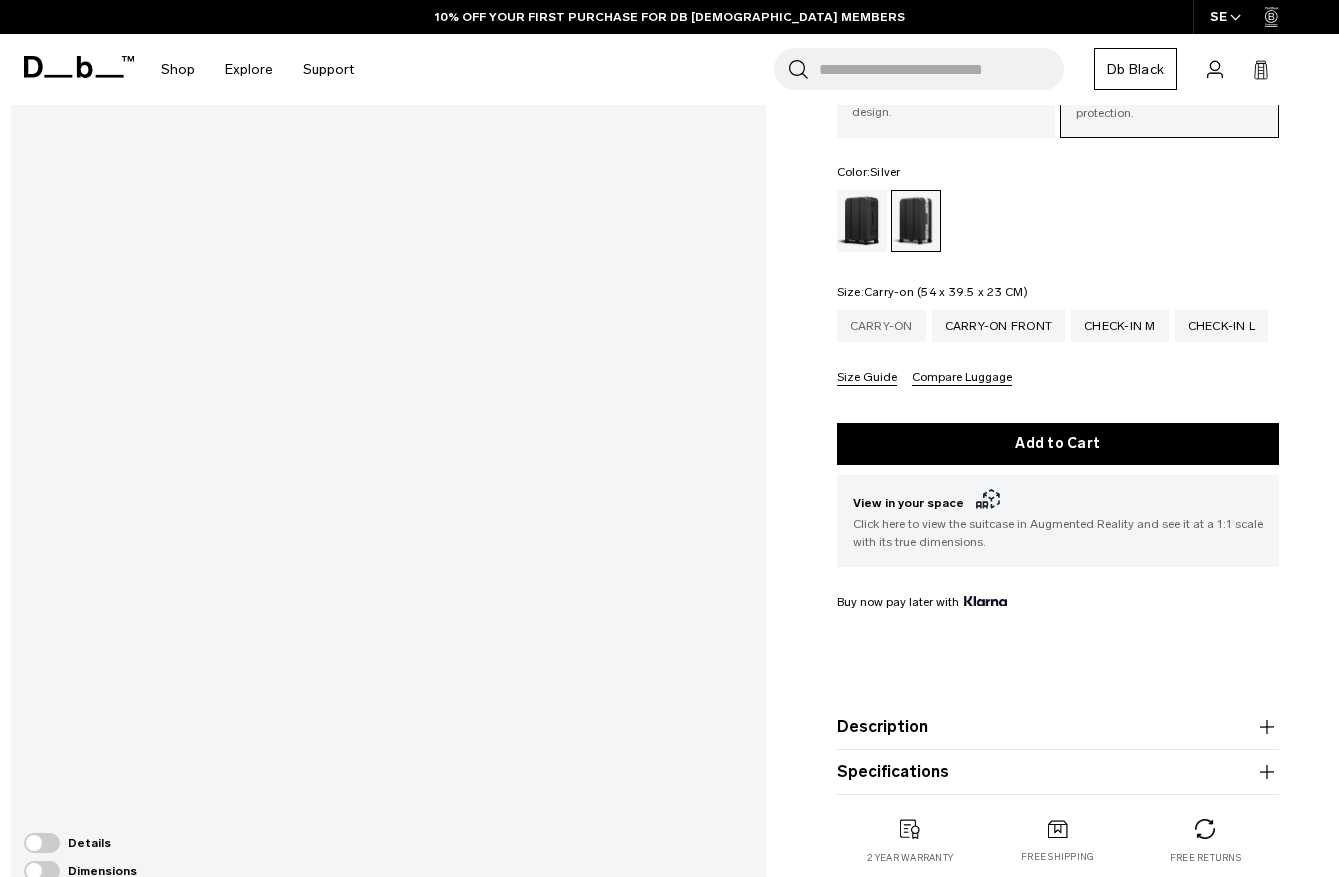 click on "Carry-on" at bounding box center (881, 326) 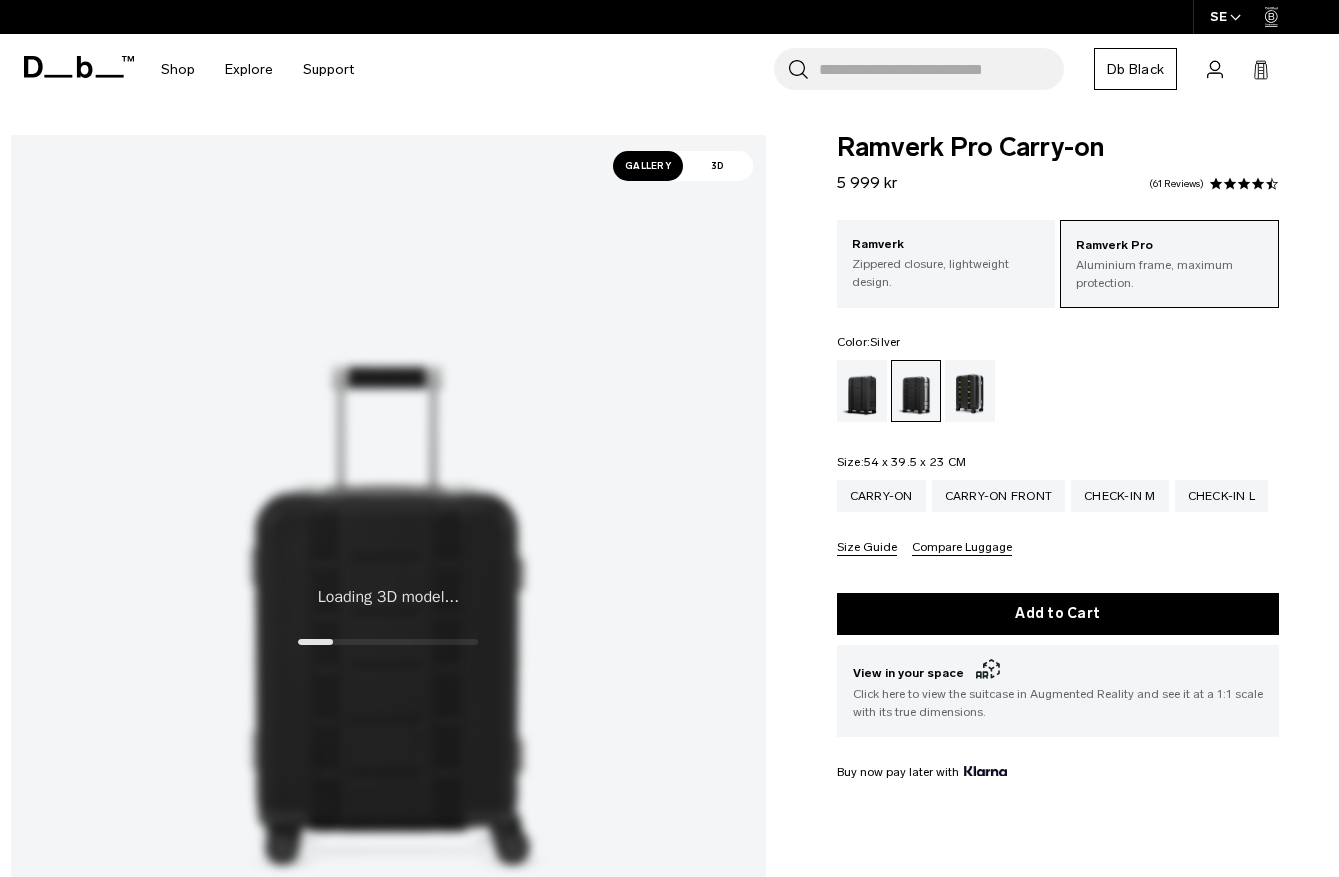 scroll, scrollTop: 0, scrollLeft: 0, axis: both 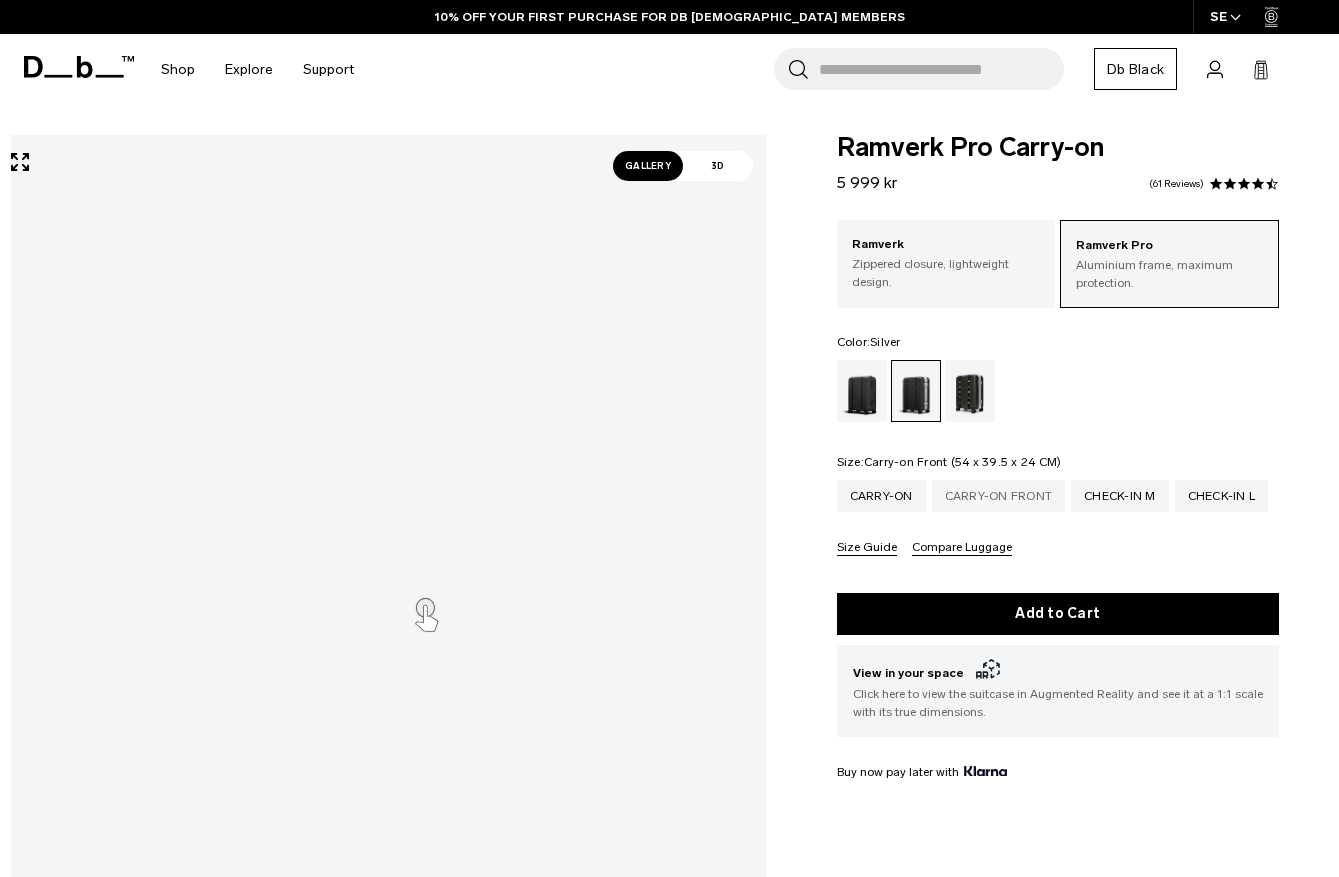 click on "Carry-on Front" at bounding box center [999, 496] 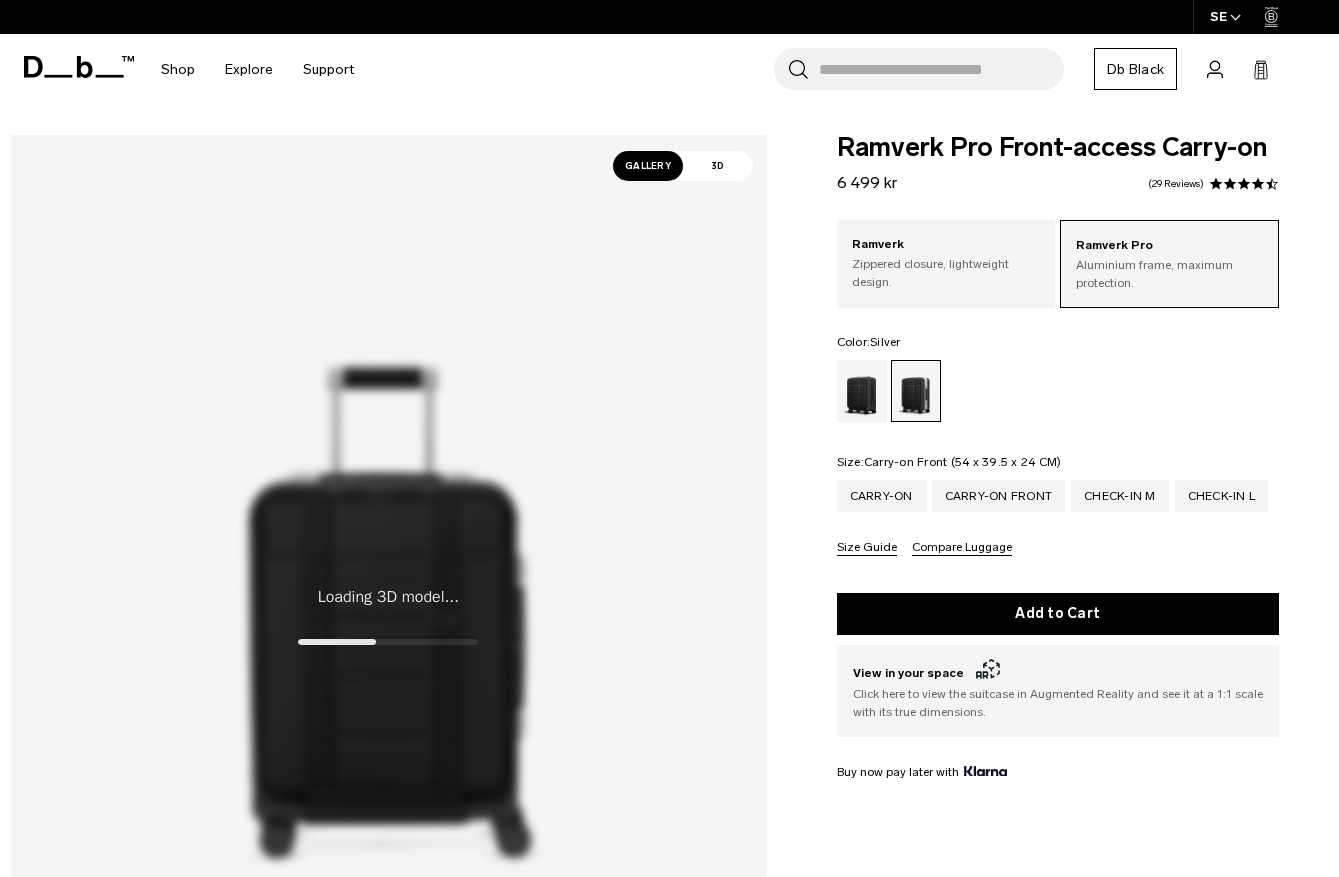 scroll, scrollTop: 0, scrollLeft: 0, axis: both 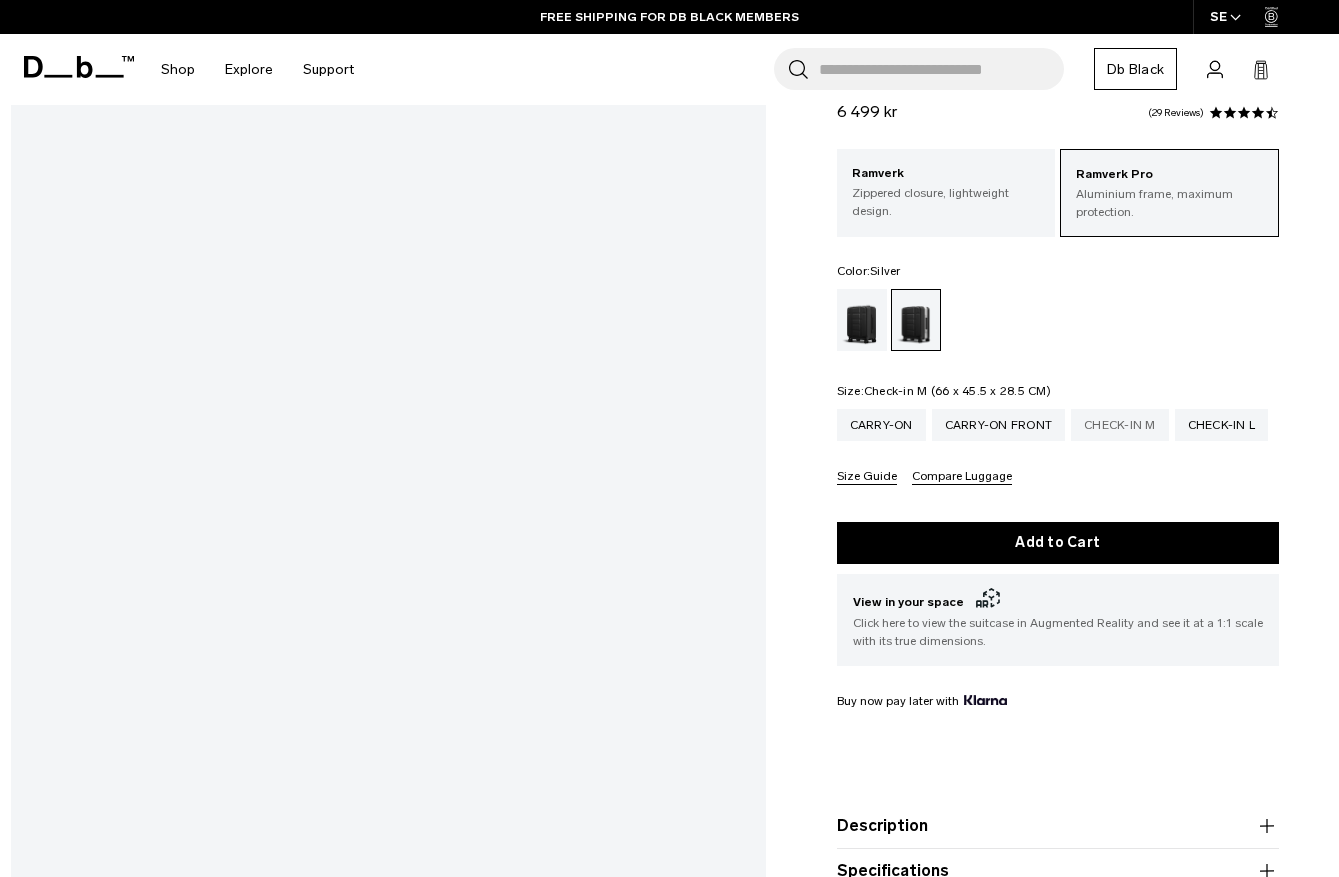 click on "Check-in M" at bounding box center (1120, 425) 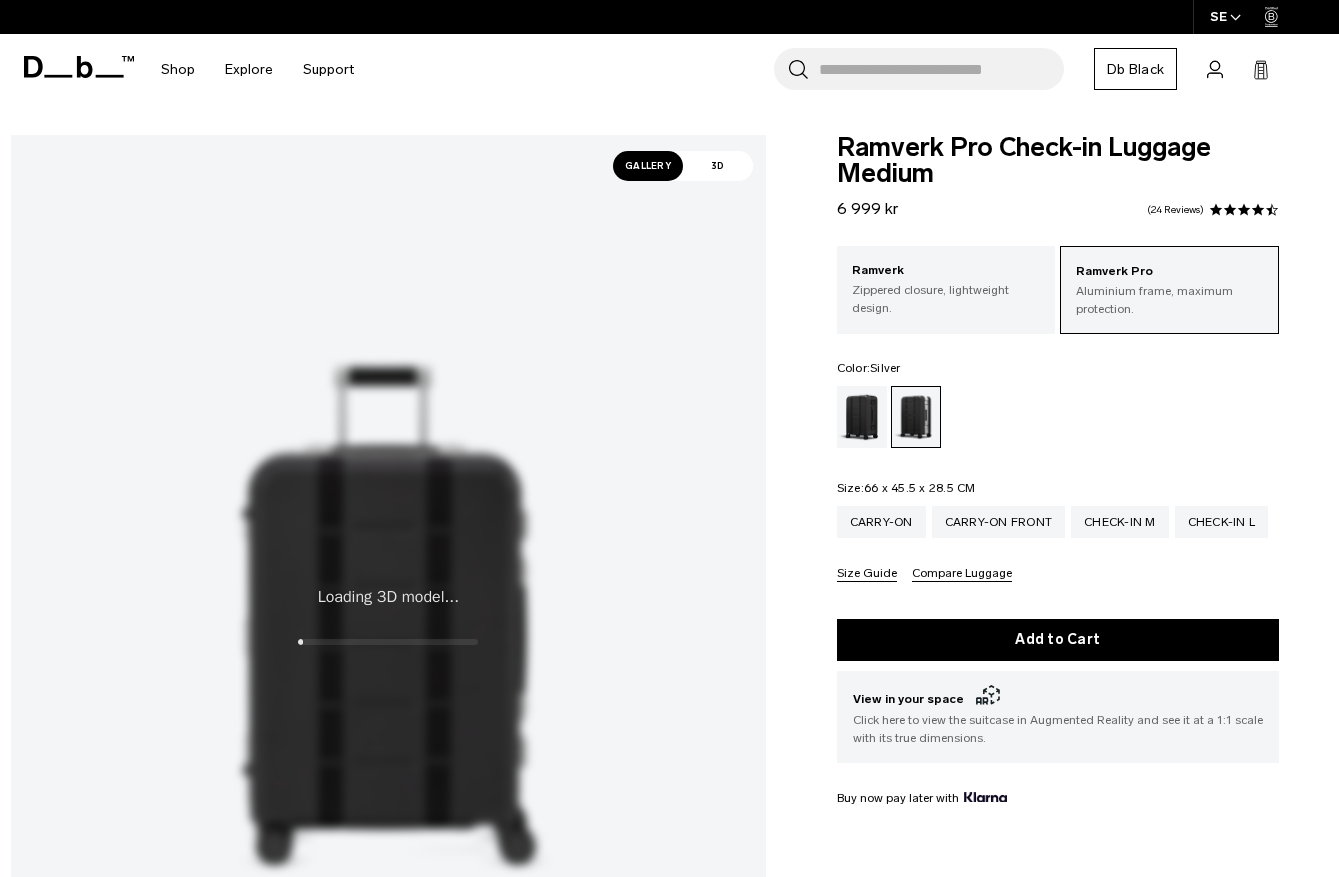 scroll, scrollTop: 0, scrollLeft: 0, axis: both 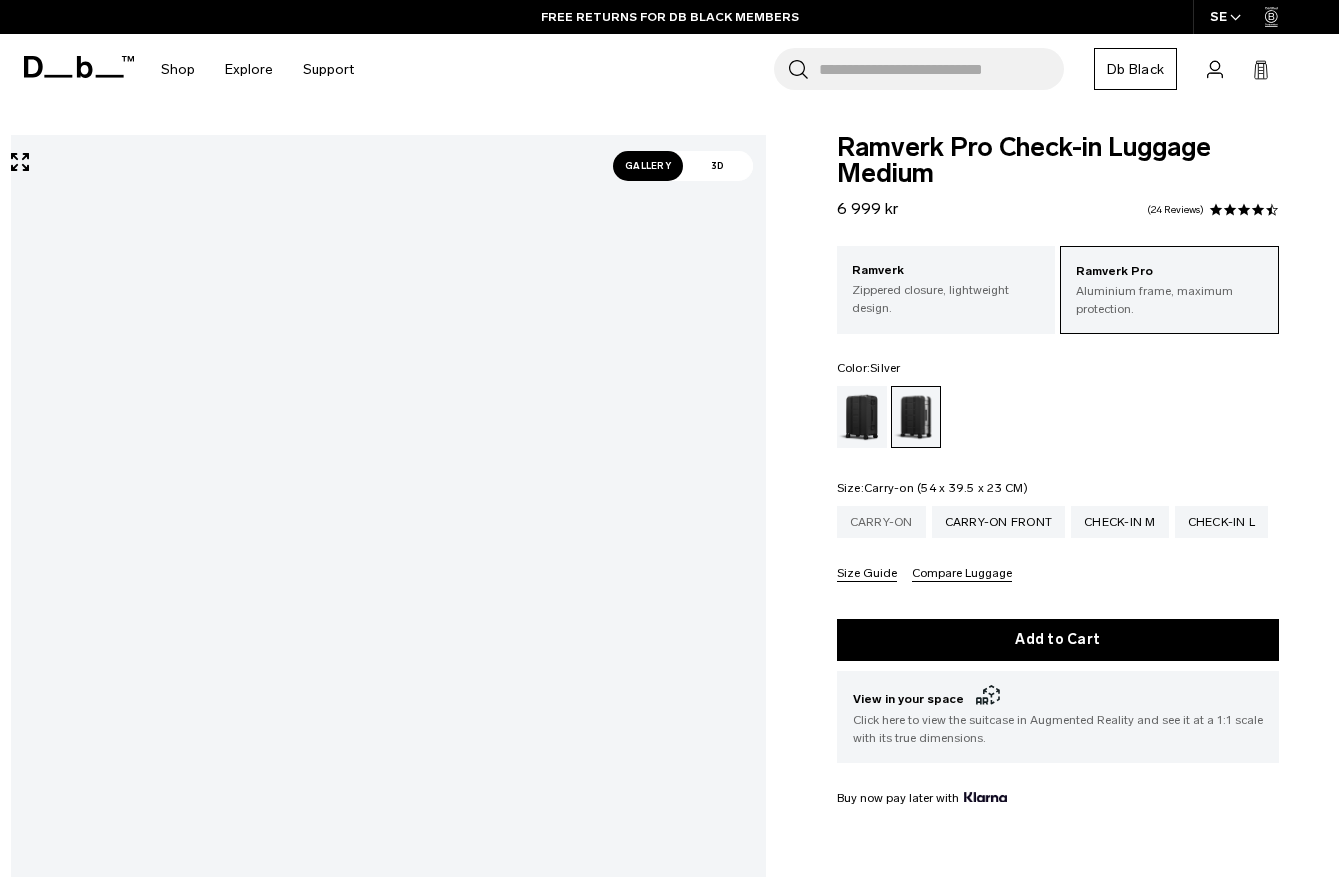 click on "Carry-on" at bounding box center [881, 522] 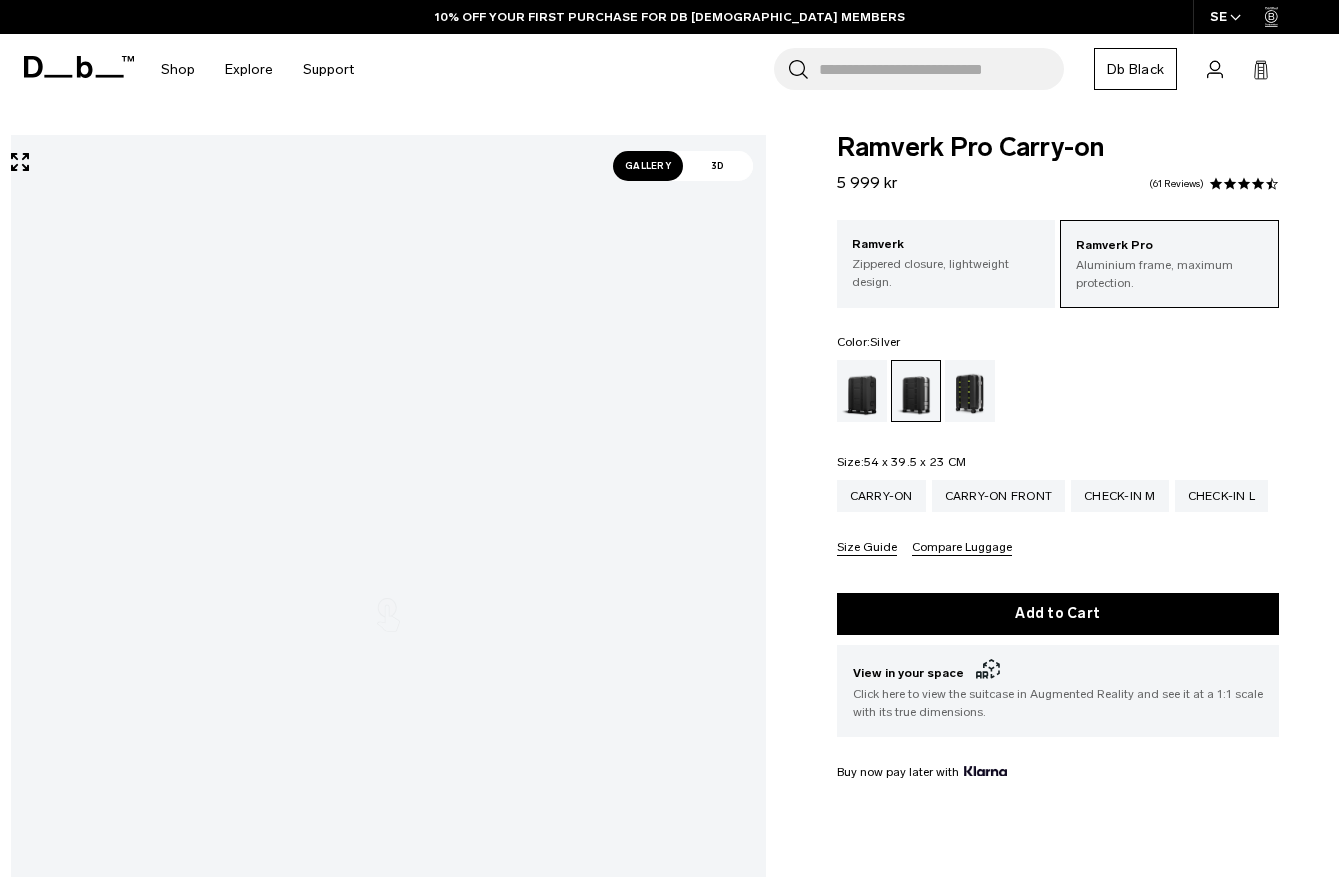 scroll, scrollTop: 0, scrollLeft: 0, axis: both 